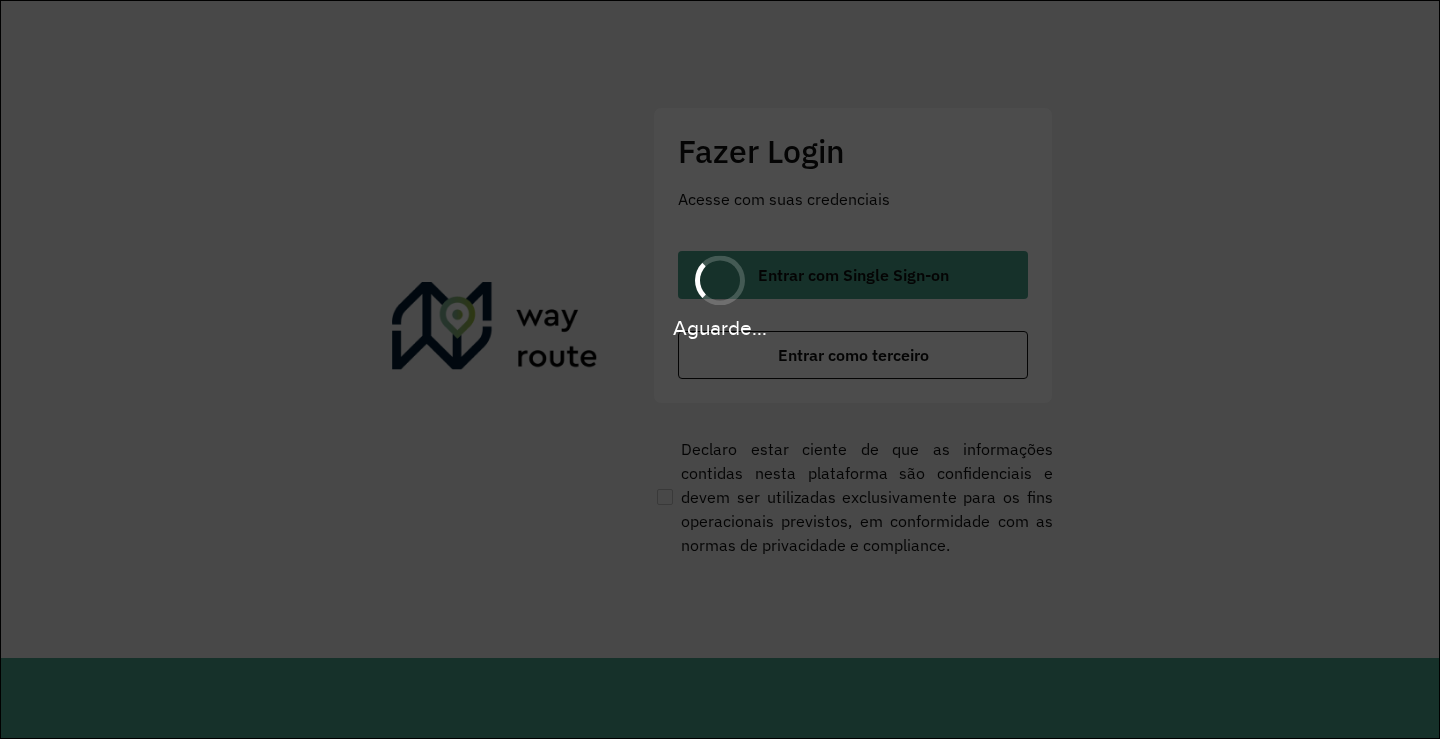 scroll, scrollTop: 0, scrollLeft: 0, axis: both 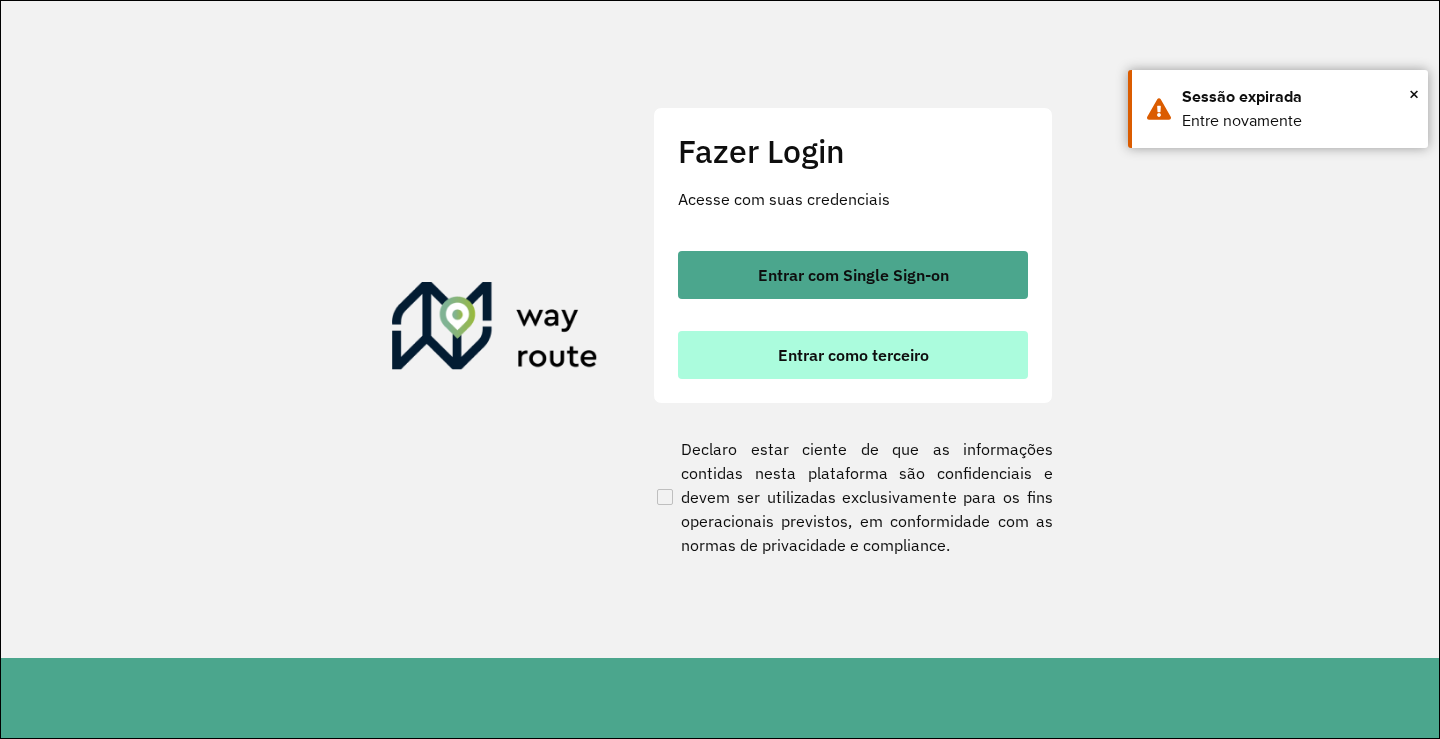 click on "Entrar como terceiro" at bounding box center [853, 355] 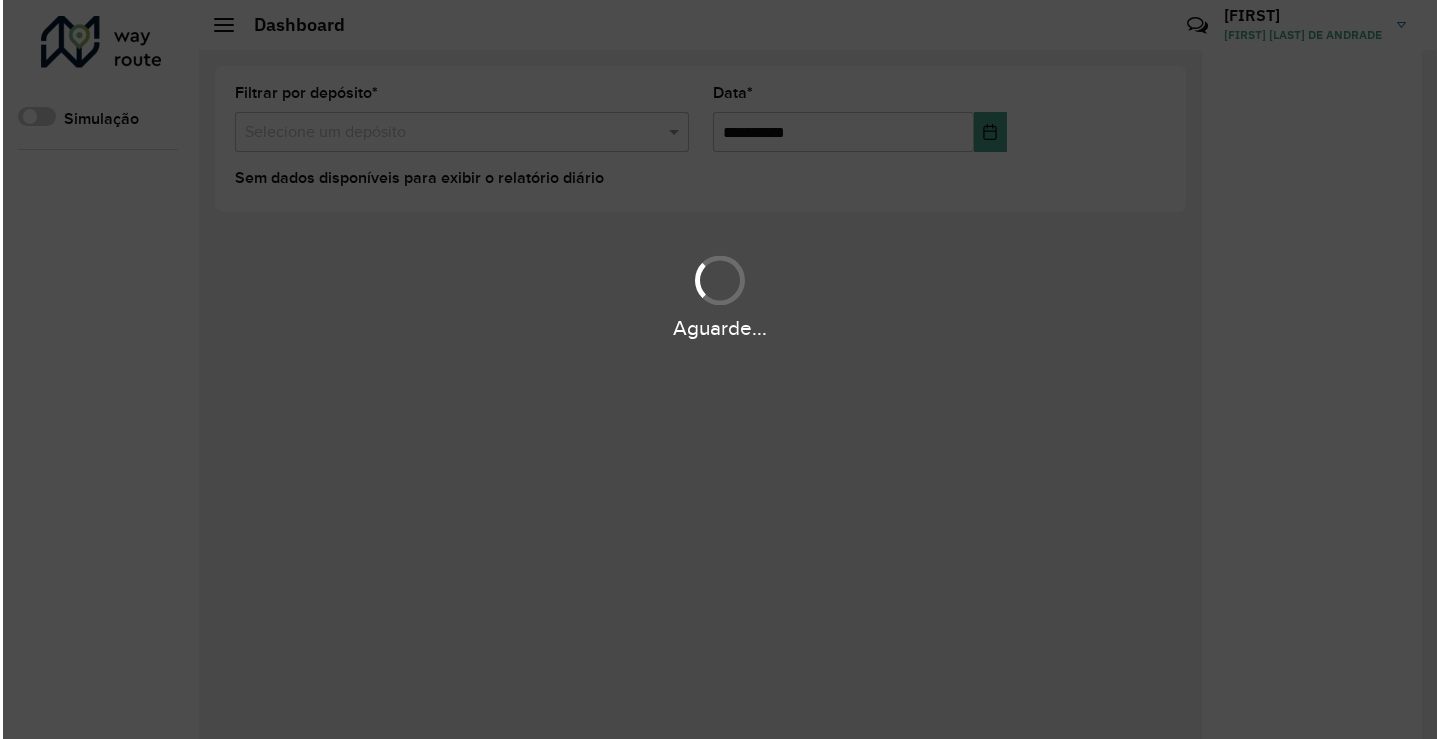 scroll, scrollTop: 0, scrollLeft: 0, axis: both 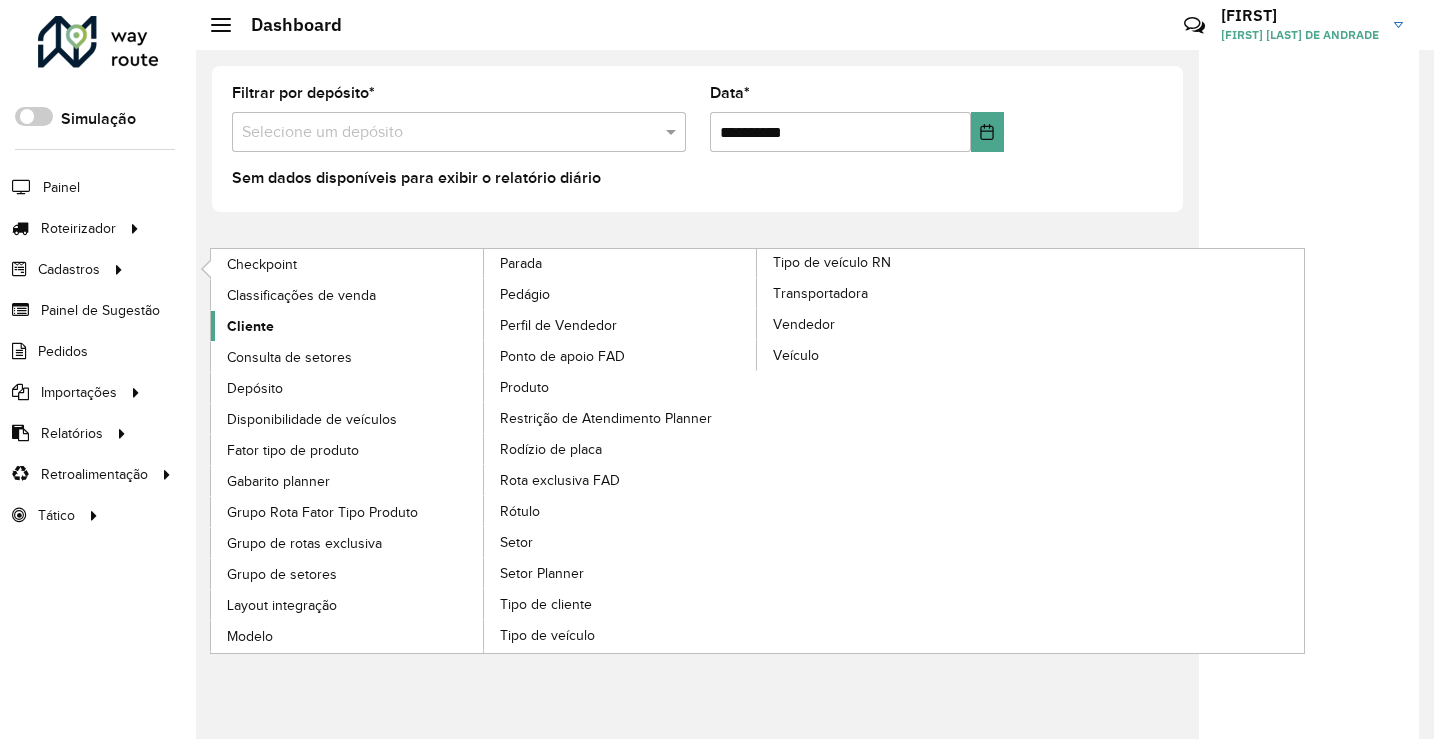 click on "Cliente" 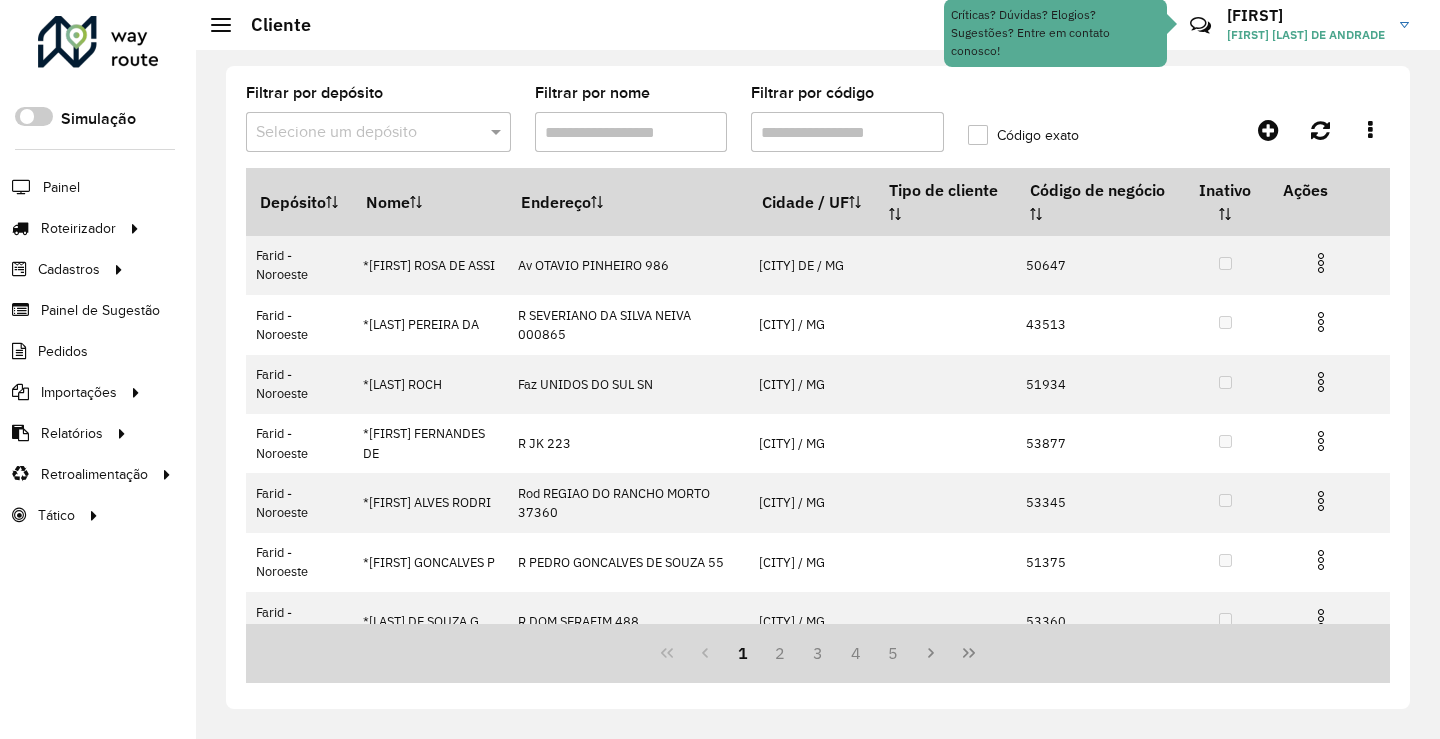 click at bounding box center [498, 132] 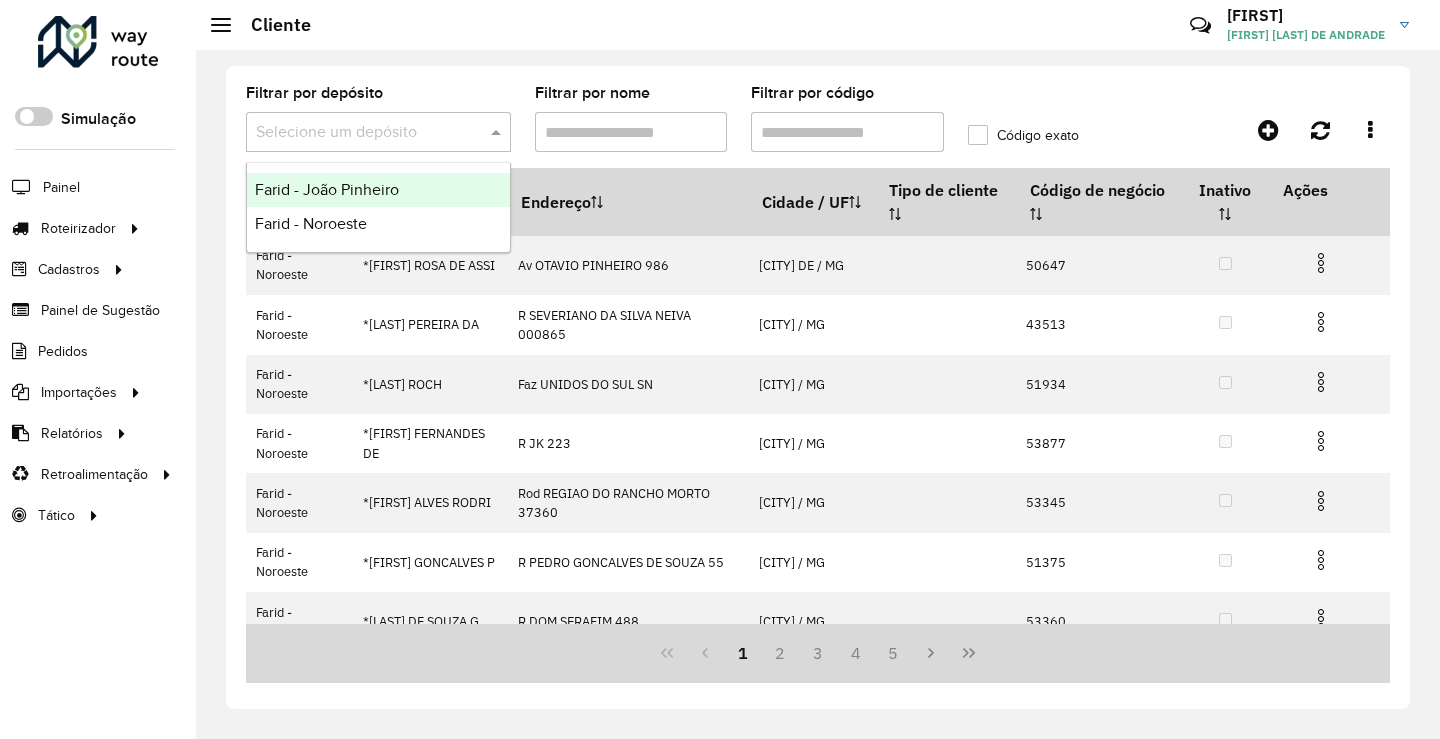 click on "Farid - João Pinheiro" at bounding box center (327, 189) 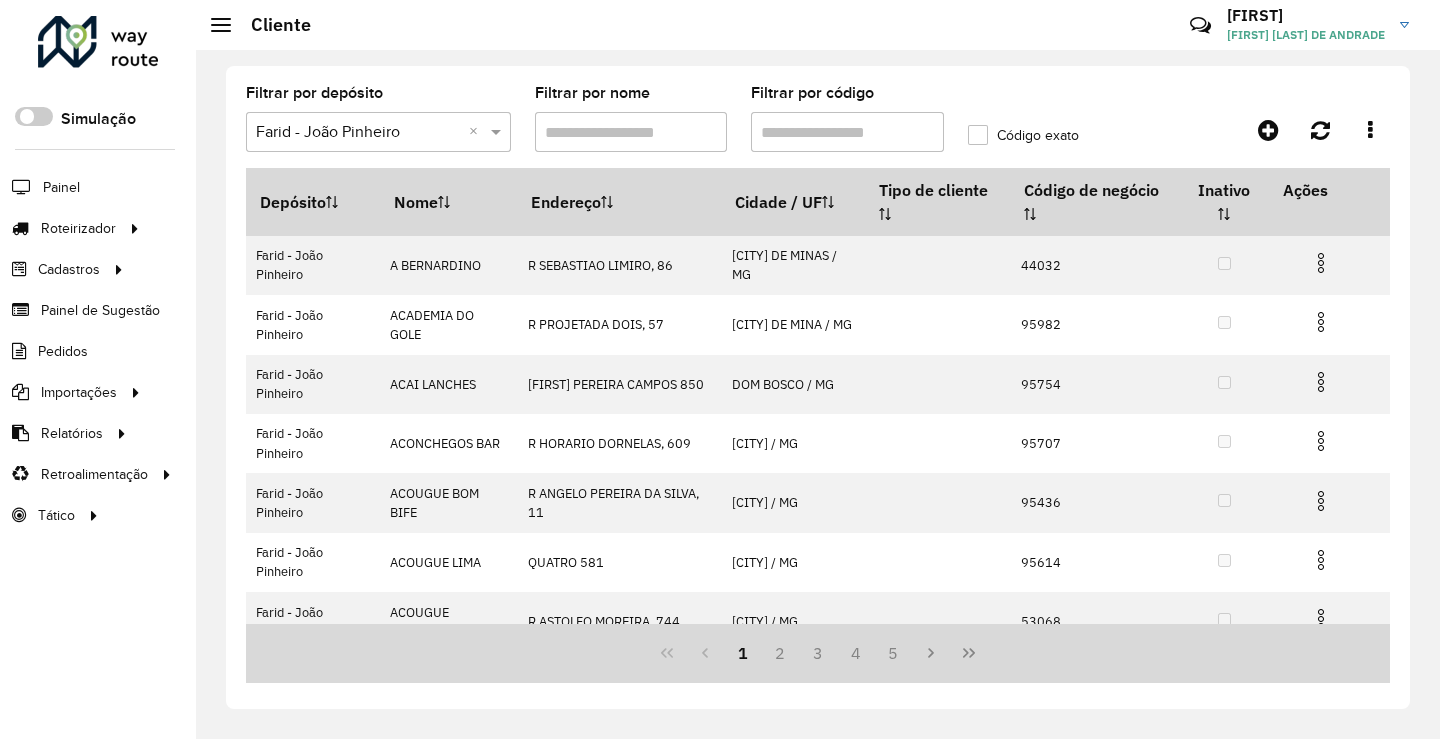 click on "Filtrar por código" at bounding box center (847, 132) 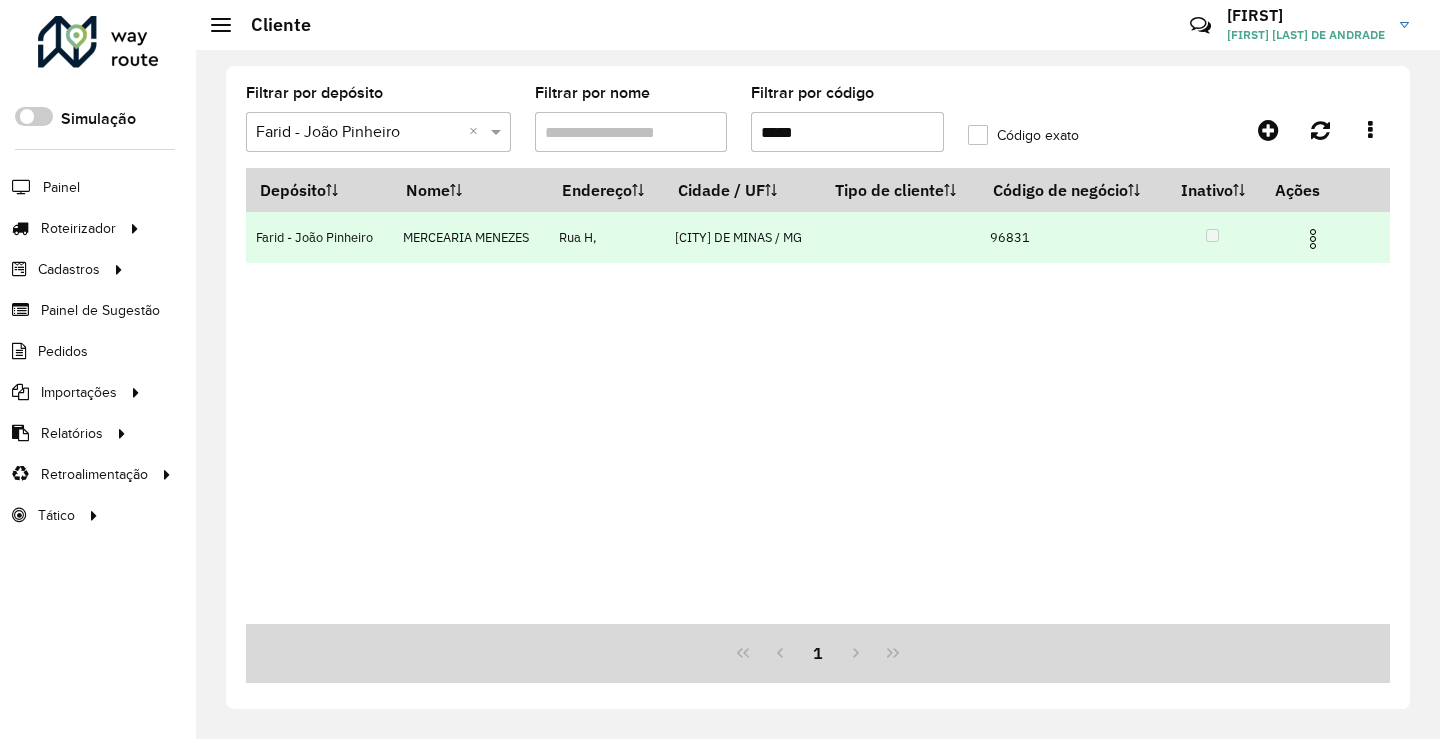 type on "*****" 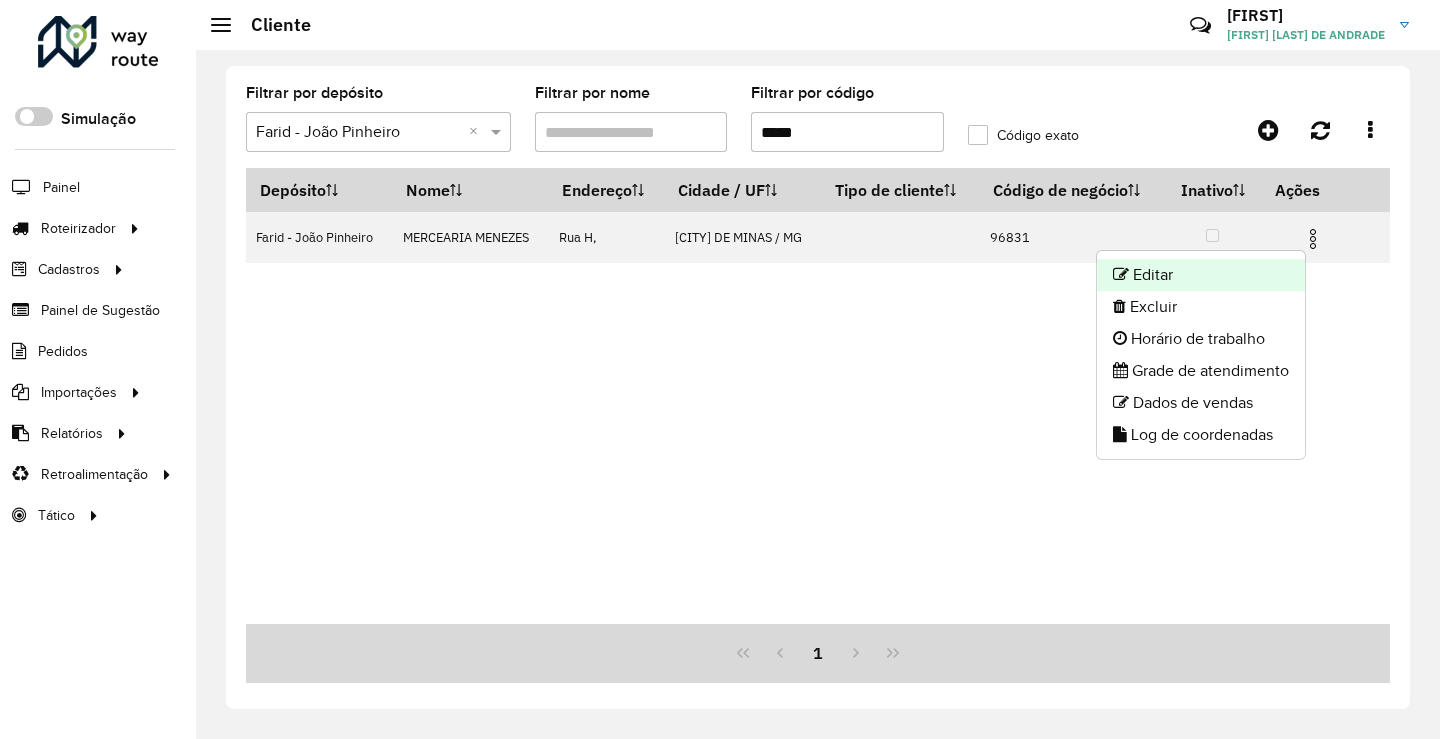 click on "Editar" 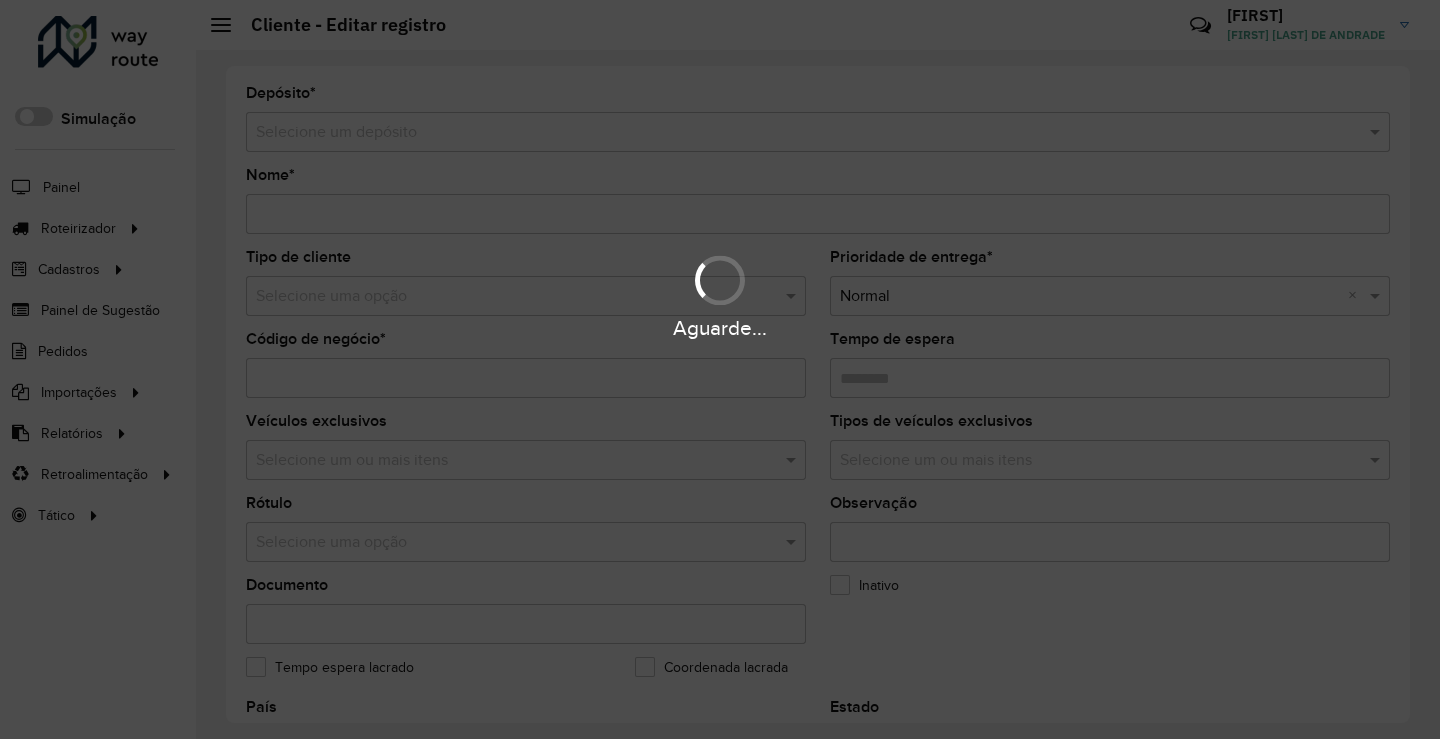 type on "**********" 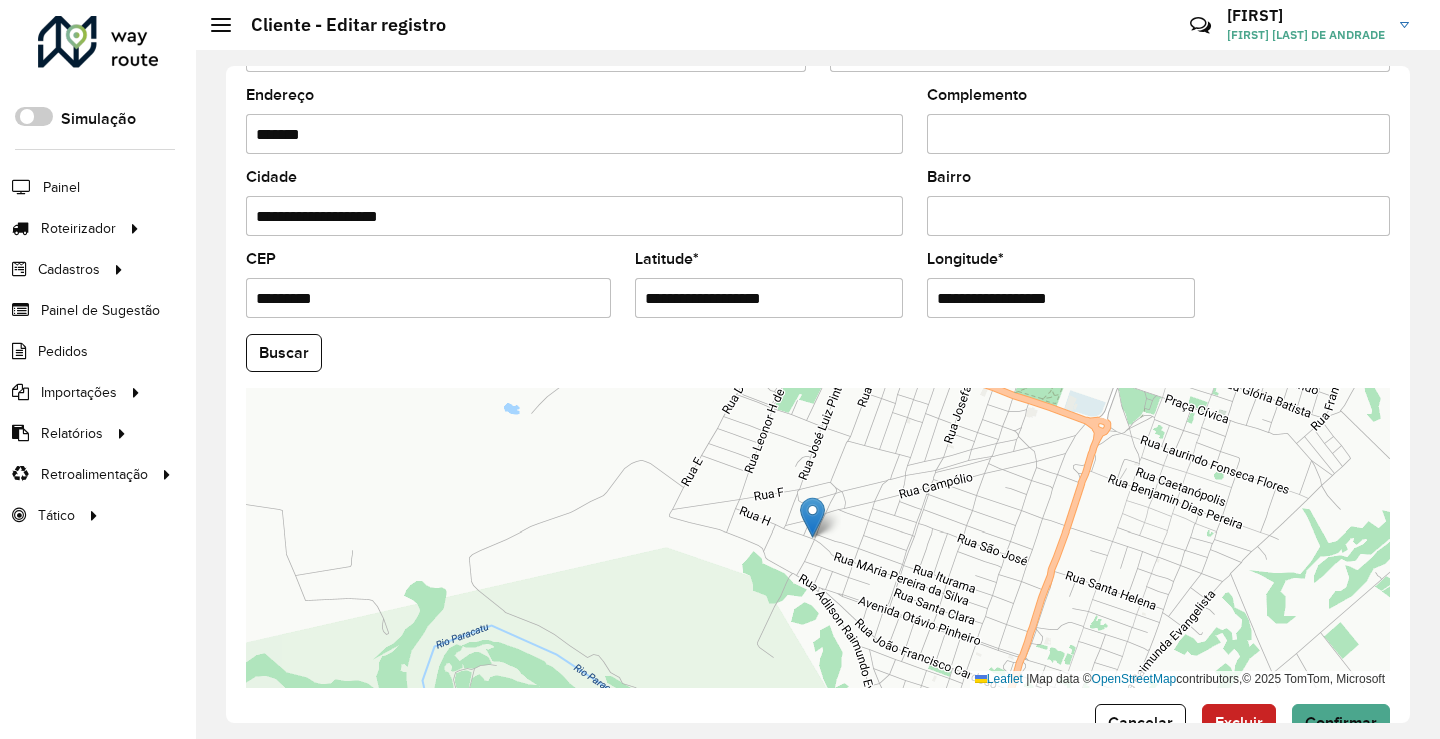 scroll, scrollTop: 700, scrollLeft: 0, axis: vertical 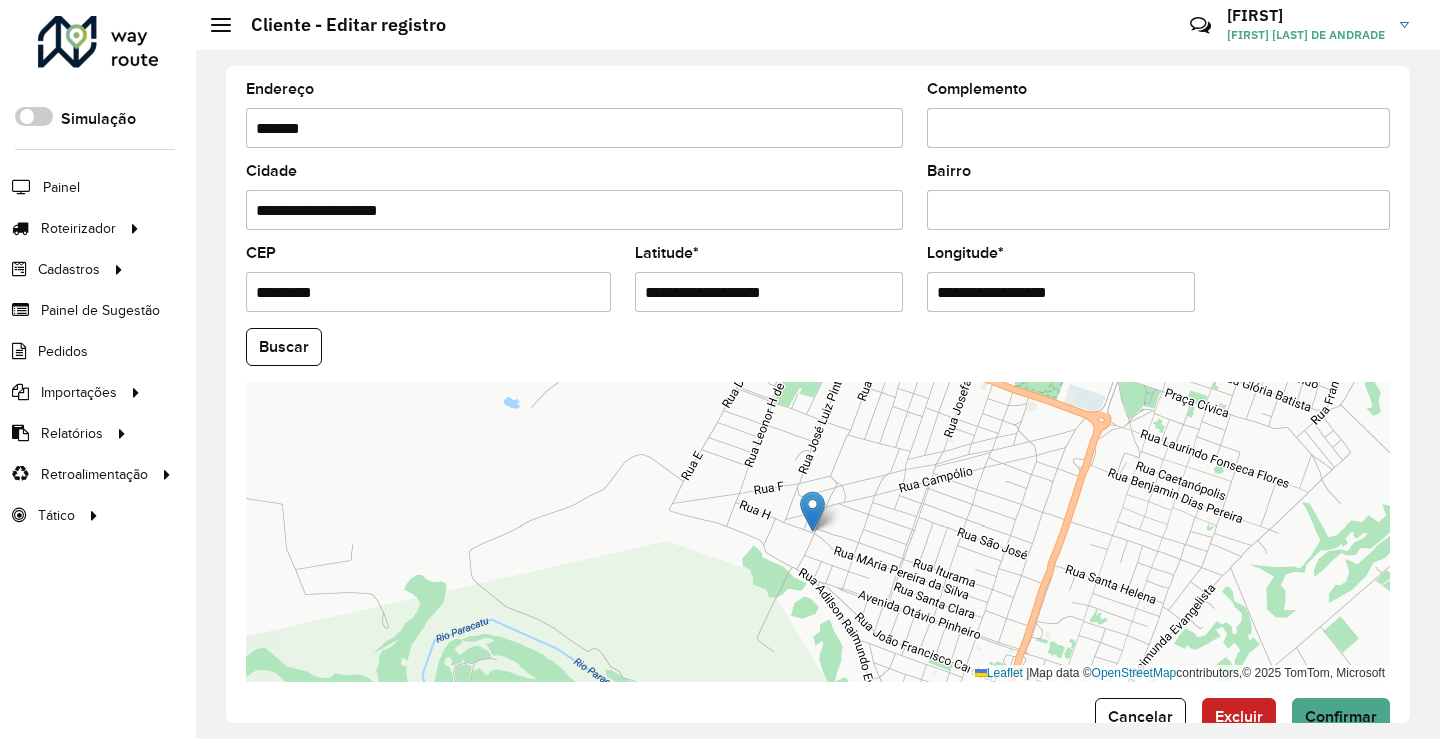 click on "**********" at bounding box center [769, 292] 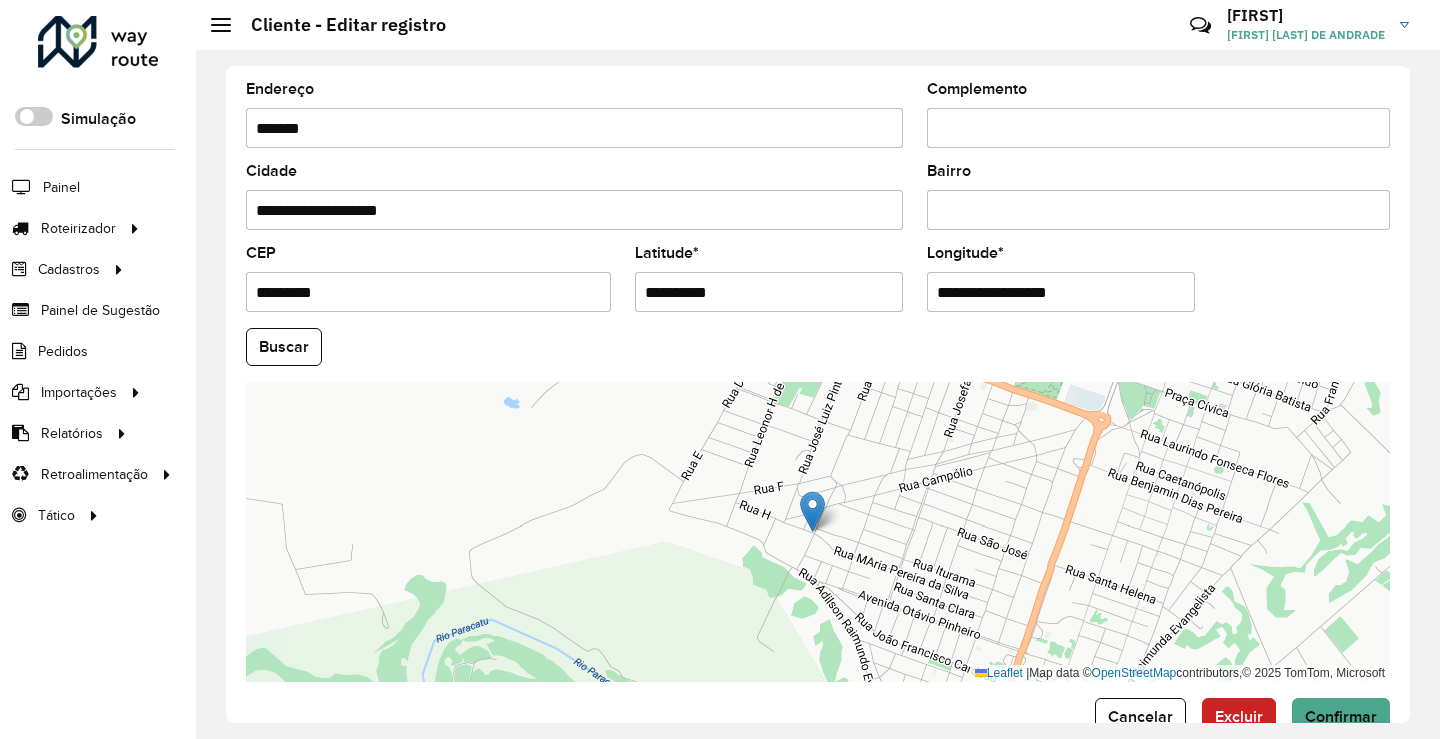 type on "**********" 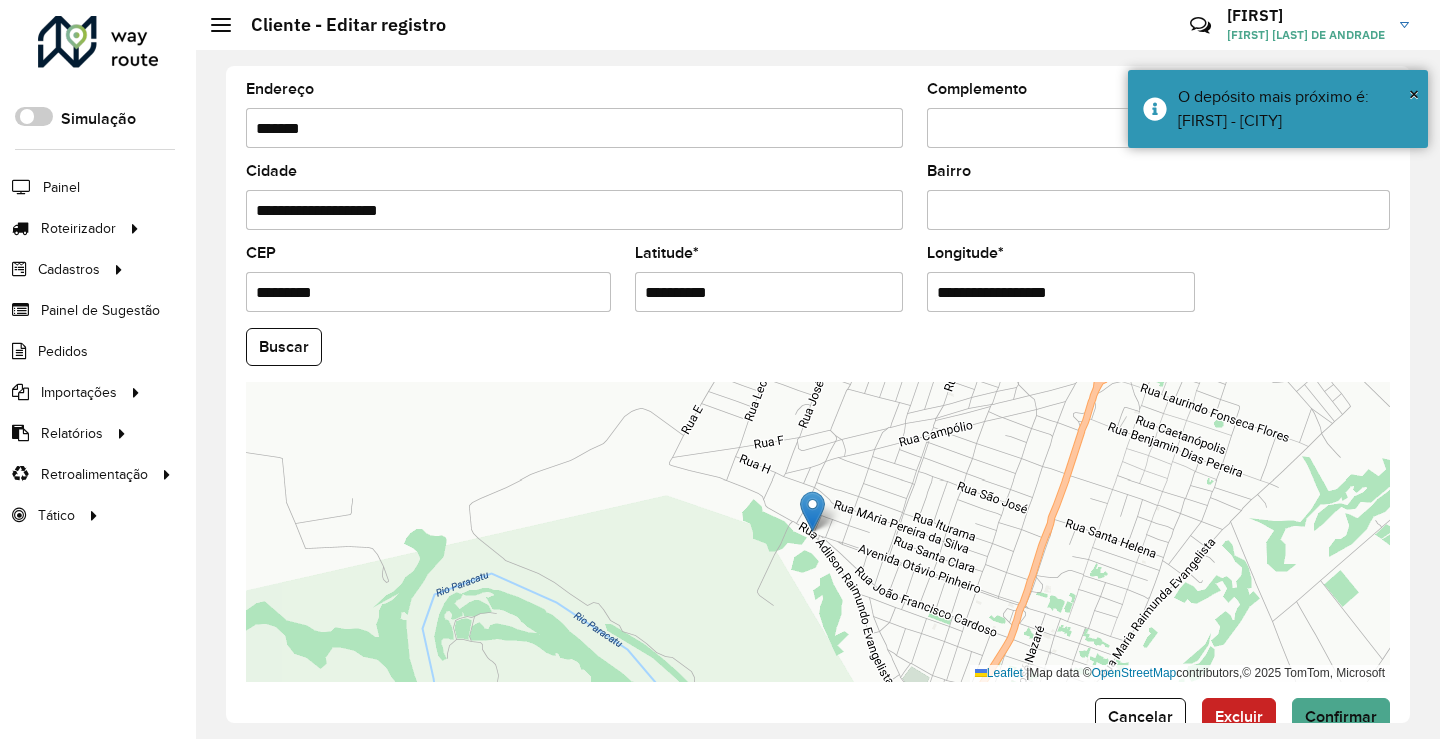 drag, startPoint x: 1095, startPoint y: 294, endPoint x: 963, endPoint y: 298, distance: 132.0606 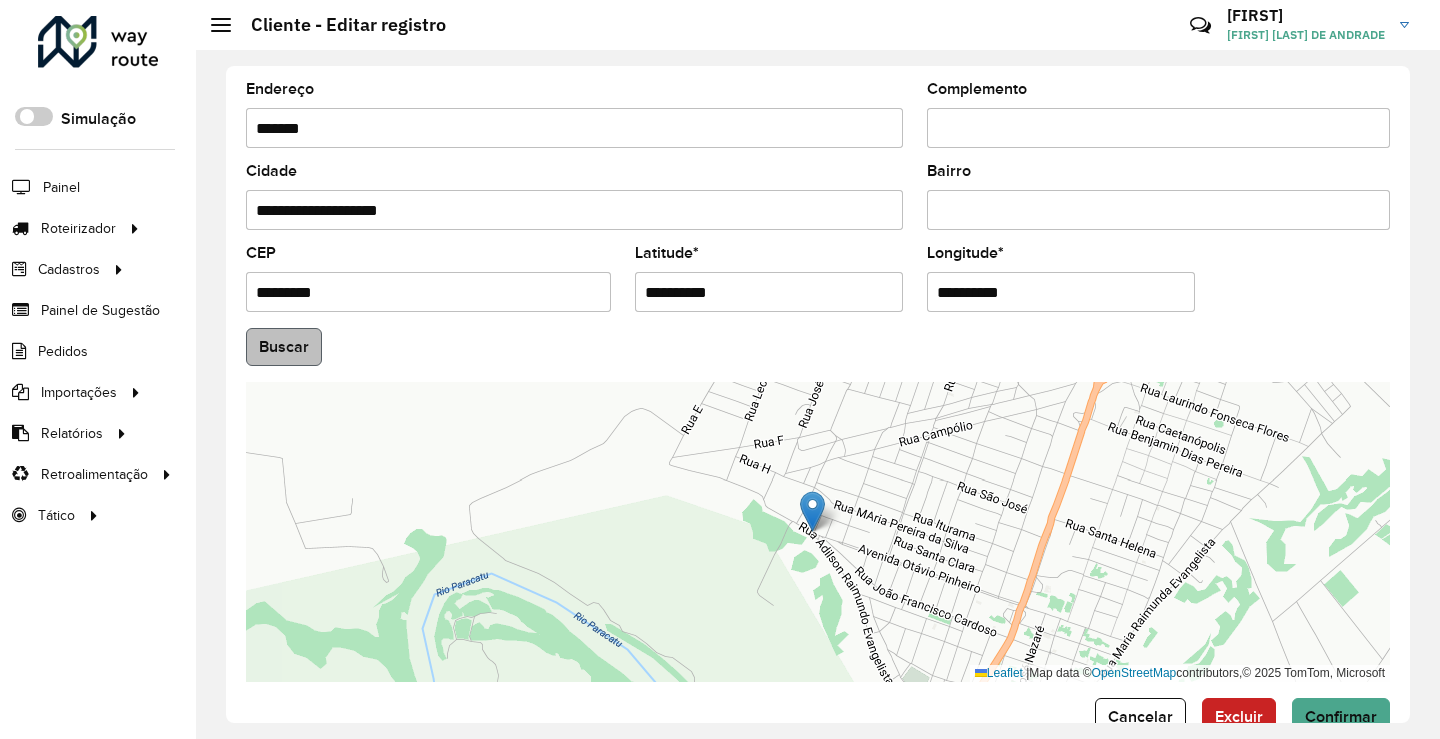 type on "**********" 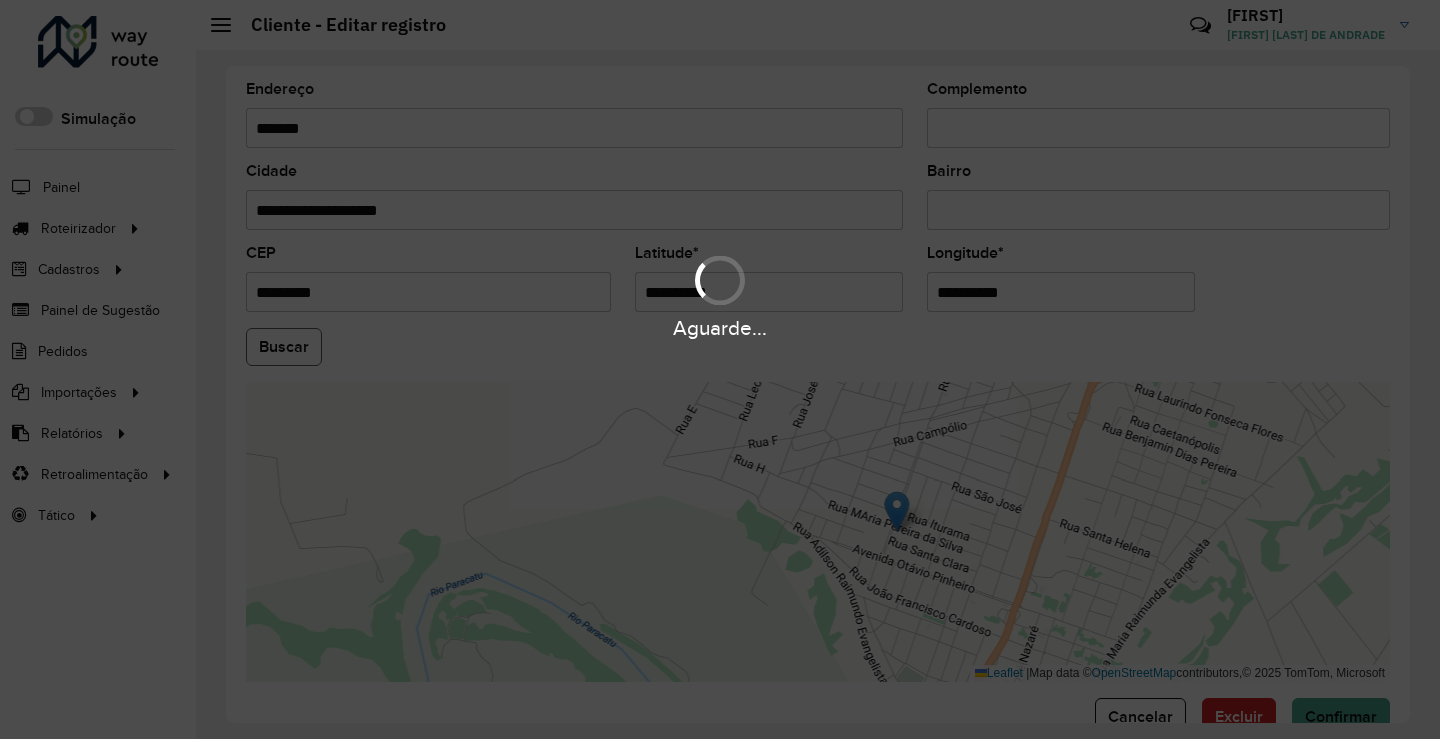 click on "Aguarde...  Pop-up bloqueado!  Seu navegador bloqueou automáticamente a abertura de uma nova janela.   Acesse as configurações e adicione o endereço do sistema a lista de permissão.   Fechar  Roteirizador AmbevTech Simulação Painel Roteirizador Entregas Vendas Cadastros Checkpoint Classificações de venda Cliente Consulta de setores Depósito Disponibilidade de veículos Fator tipo de produto Gabarito planner Grupo Rota Fator Tipo Produto Grupo de rotas exclusiva Grupo de setores Layout integração Modelo Parada Pedágio Perfil de Vendedor Ponto de apoio FAD Produto Restrição de Atendimento Planner Rodízio de placa Rota exclusiva FAD Rótulo Setor Setor Planner Tipo de cliente Tipo de veículo Tipo de veículo RN Transportadora Vendedor Veículo Painel de Sugestão Pedidos Importações Classificação e volume de venda Clientes Fator tipo produto Gabarito planner Grade de atendimento Janela de atendimento Localização Pedidos Restrição de Atendimento Planner Tempo de espera Vendedor Veículos" at bounding box center (720, 369) 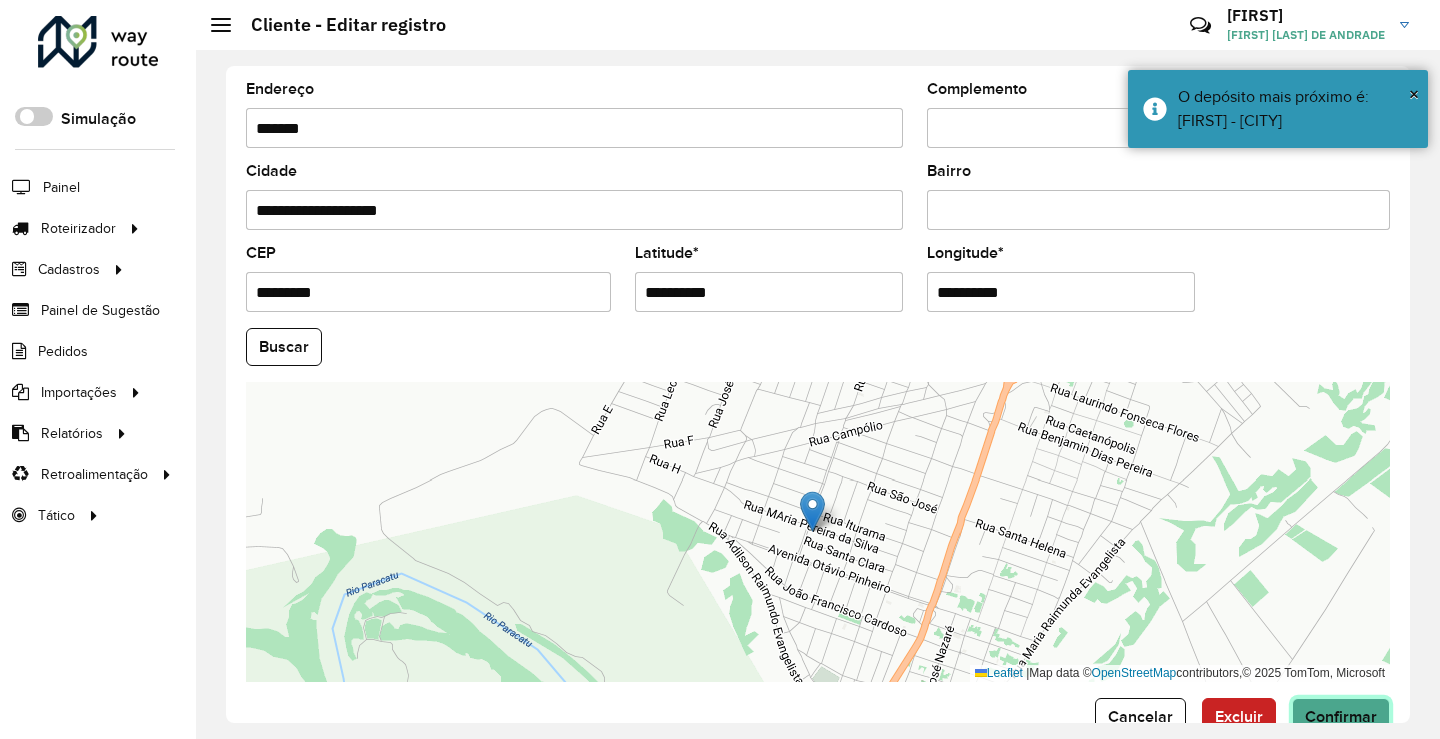 click on "Confirmar" 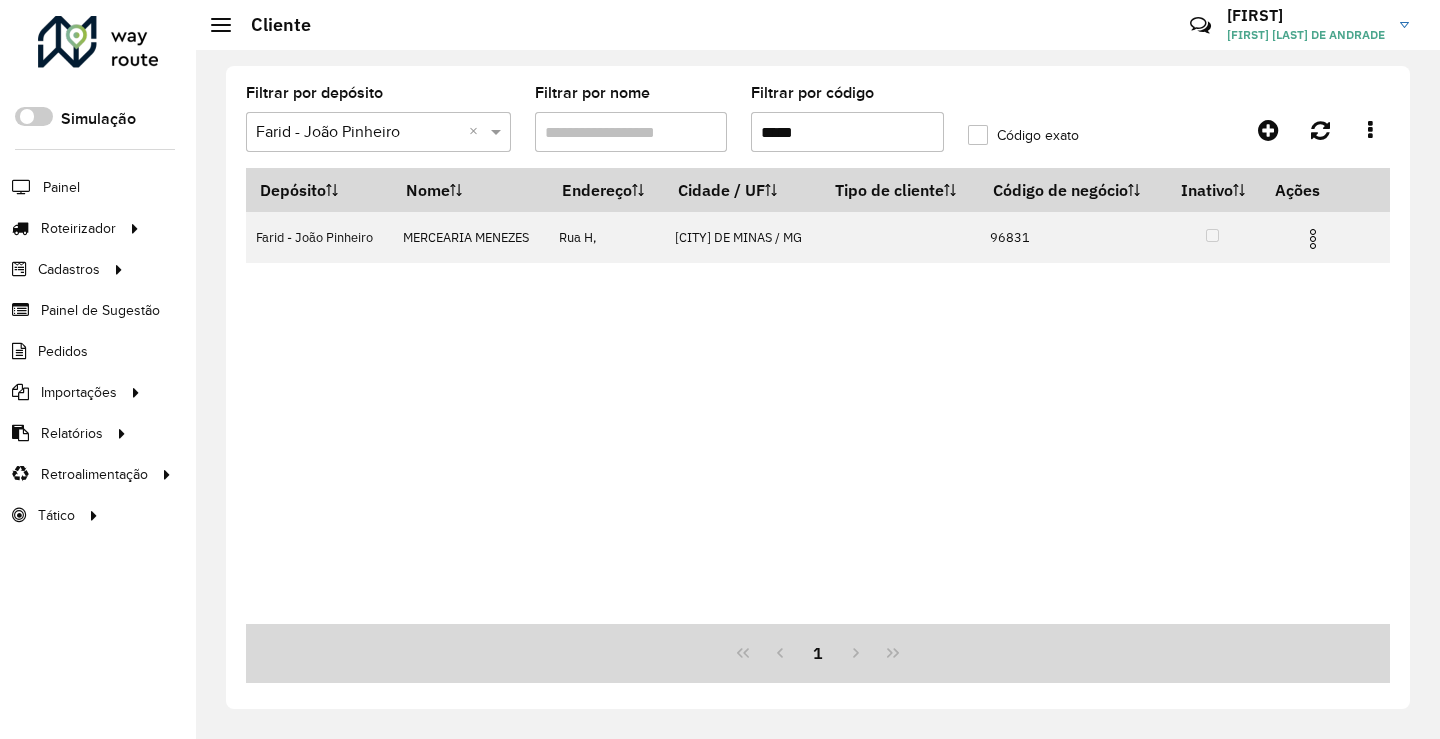 drag, startPoint x: 821, startPoint y: 124, endPoint x: 739, endPoint y: 131, distance: 82.29824 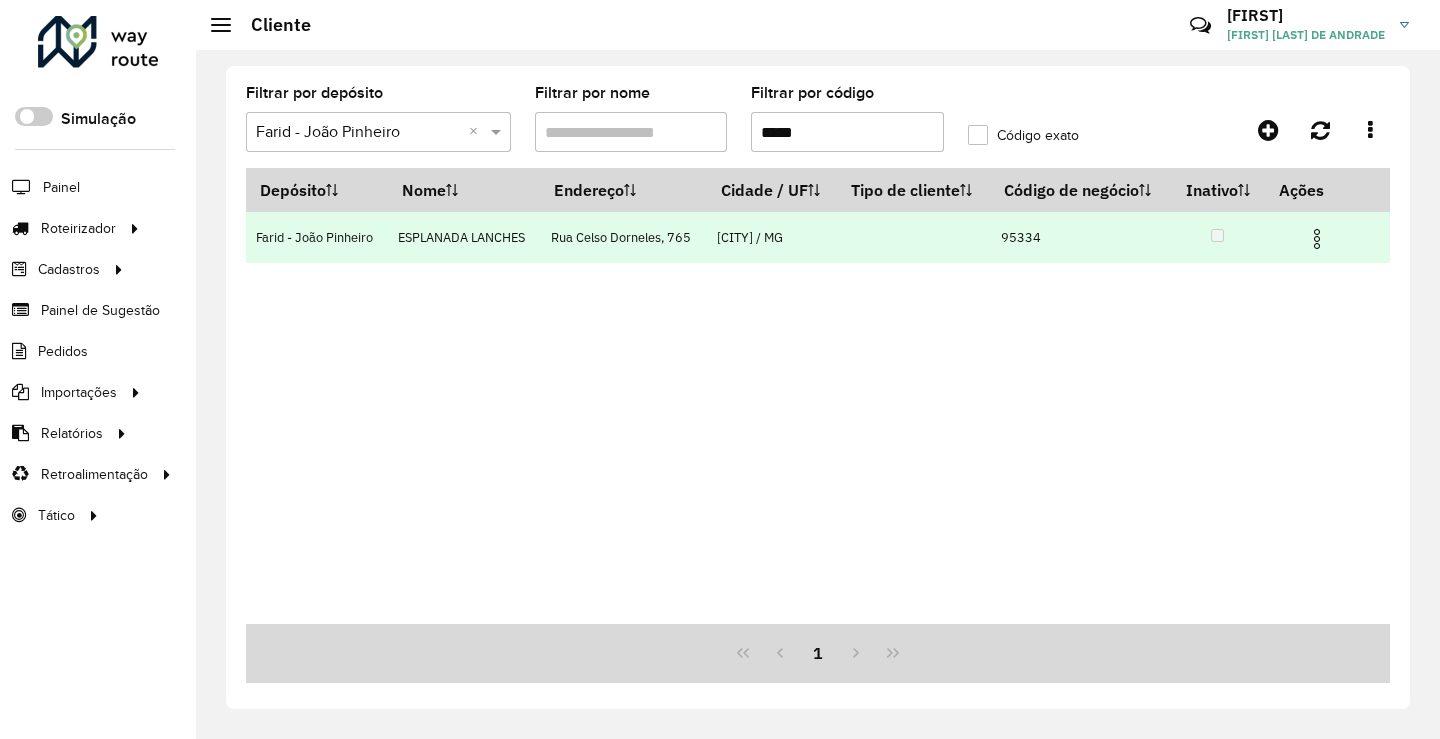 type on "*****" 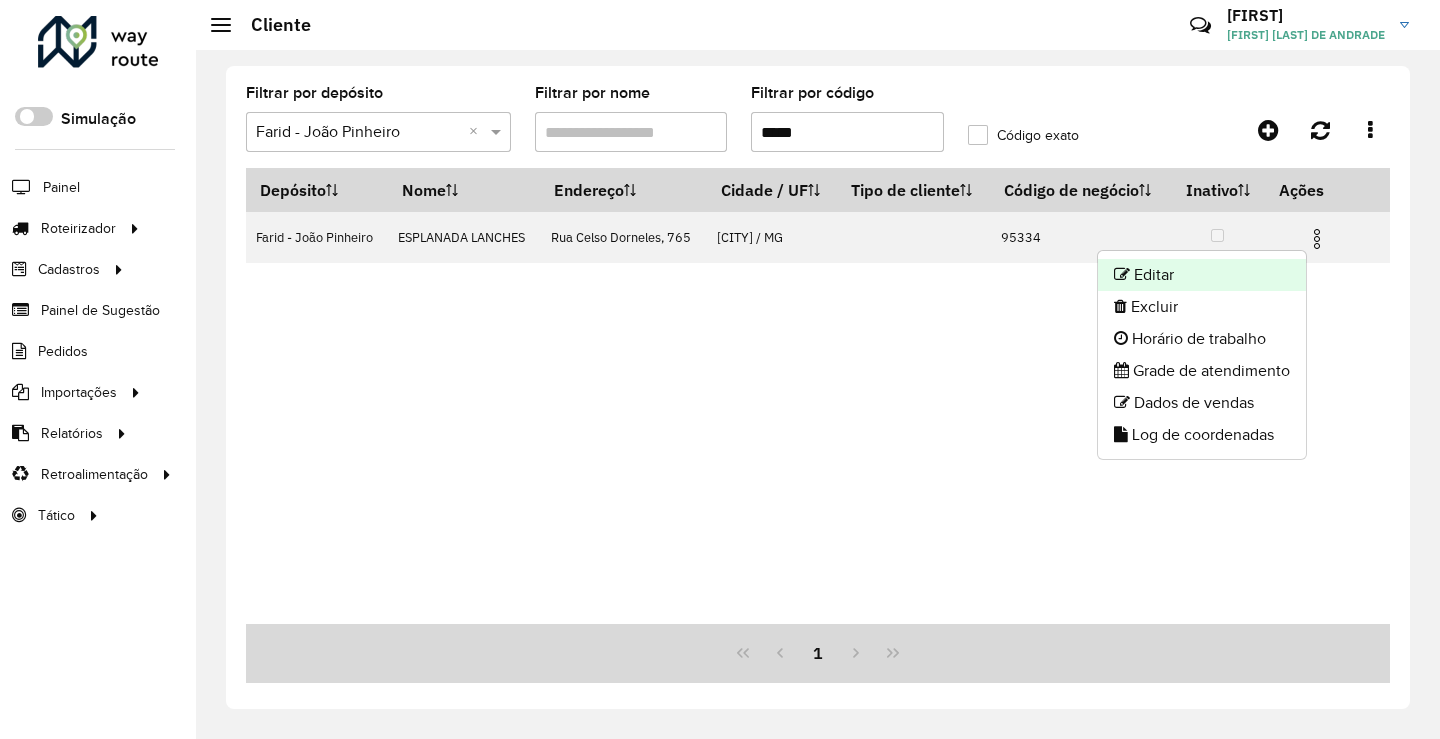 click on "Editar" 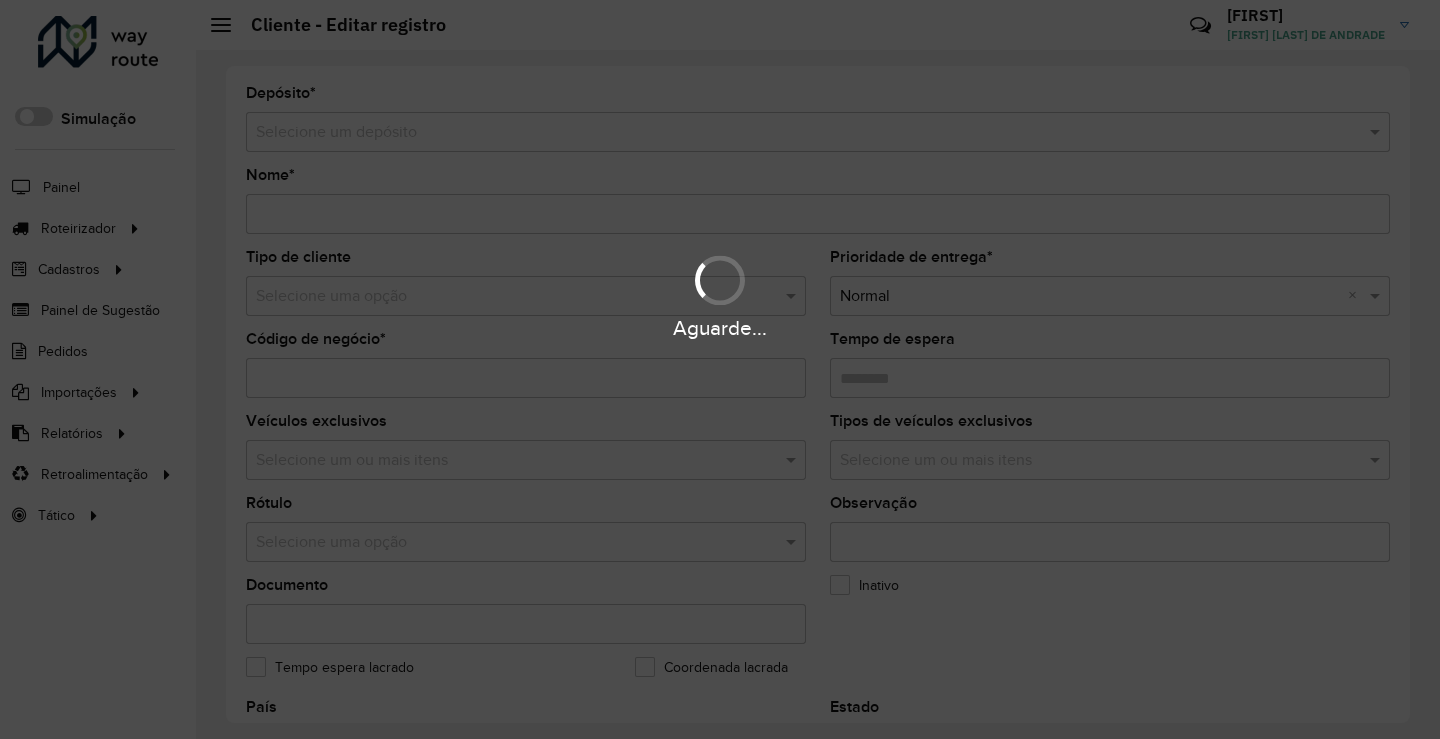 type on "**********" 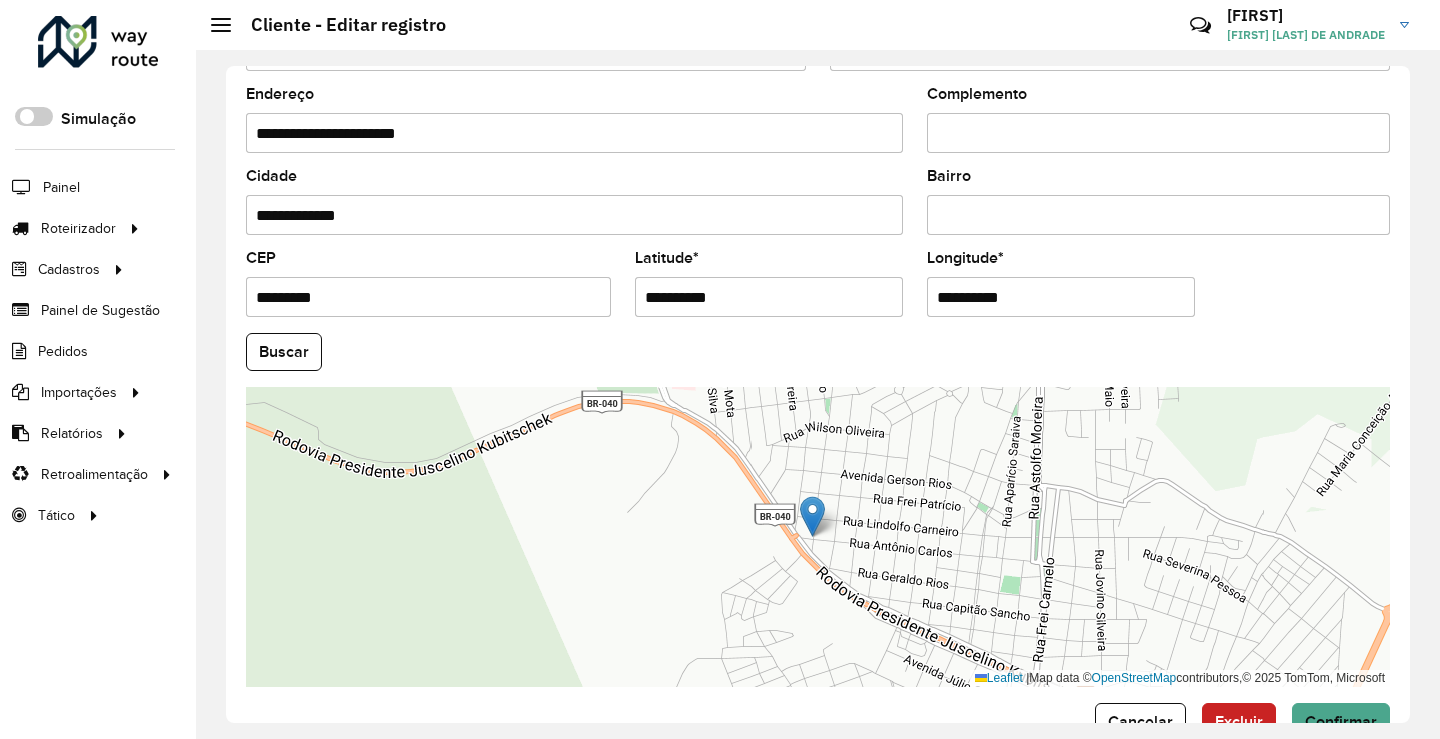 scroll, scrollTop: 700, scrollLeft: 0, axis: vertical 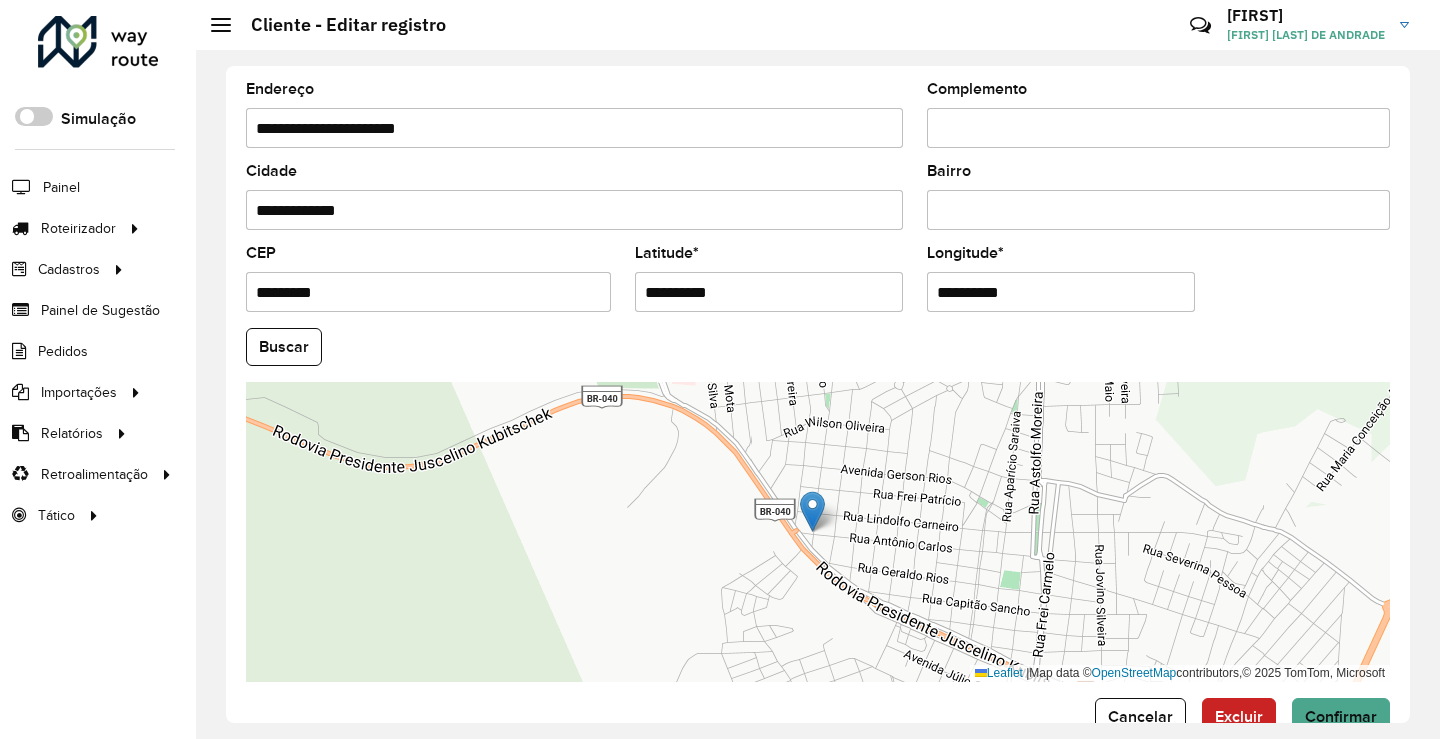 drag, startPoint x: 726, startPoint y: 296, endPoint x: 682, endPoint y: 298, distance: 44.04543 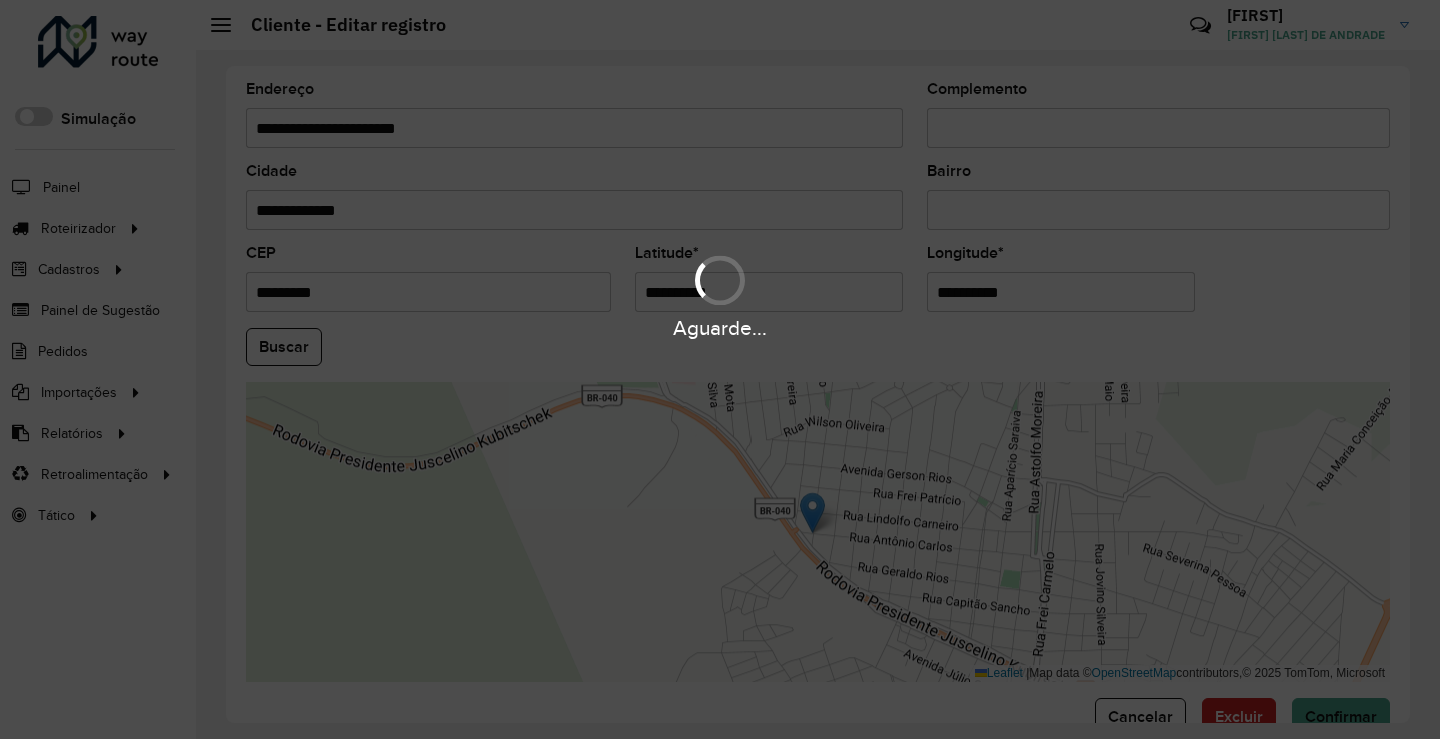 click on "Aguarde...  Pop-up bloqueado!  Seu navegador bloqueou automáticamente a abertura de uma nova janela.   Acesse as configurações e adicione o endereço do sistema a lista de permissão.   Fechar  Roteirizador AmbevTech Simulação Painel Roteirizador Entregas Vendas Cadastros Checkpoint Classificações de venda Cliente Consulta de setores Depósito Disponibilidade de veículos Fator tipo de produto Gabarito planner Grupo Rota Fator Tipo Produto Grupo de rotas exclusiva Grupo de setores Layout integração Modelo Parada Pedágio Perfil de Vendedor Ponto de apoio FAD Produto Restrição de Atendimento Planner Rodízio de placa Rota exclusiva FAD Rótulo Setor Setor Planner Tipo de cliente Tipo de veículo Tipo de veículo RN Transportadora Vendedor Veículo Painel de Sugestão Pedidos Importações Classificação e volume de venda Clientes Fator tipo produto Gabarito planner Grade de atendimento Janela de atendimento Localização Pedidos Restrição de Atendimento Planner Tempo de espera Vendedor Veículos" at bounding box center [720, 369] 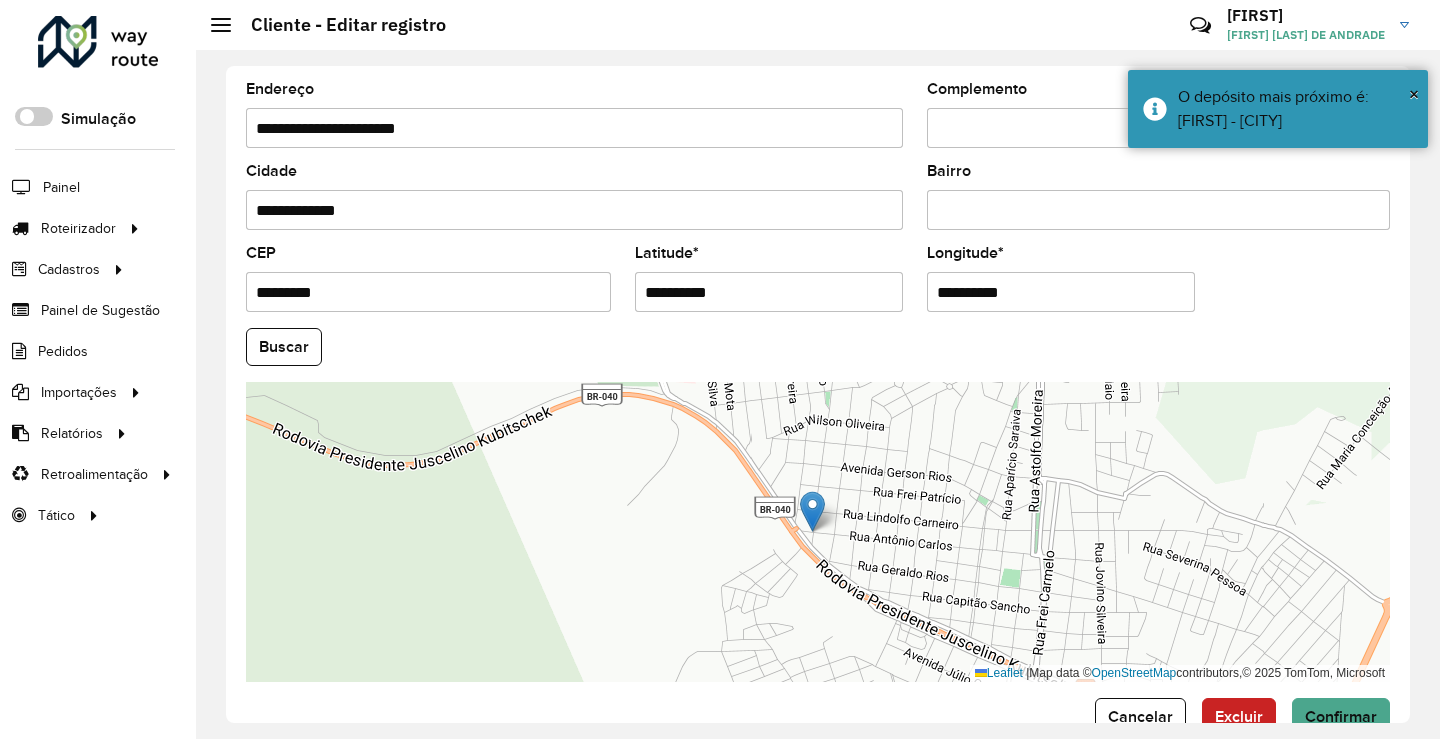 drag, startPoint x: 1026, startPoint y: 287, endPoint x: 974, endPoint y: 295, distance: 52.611786 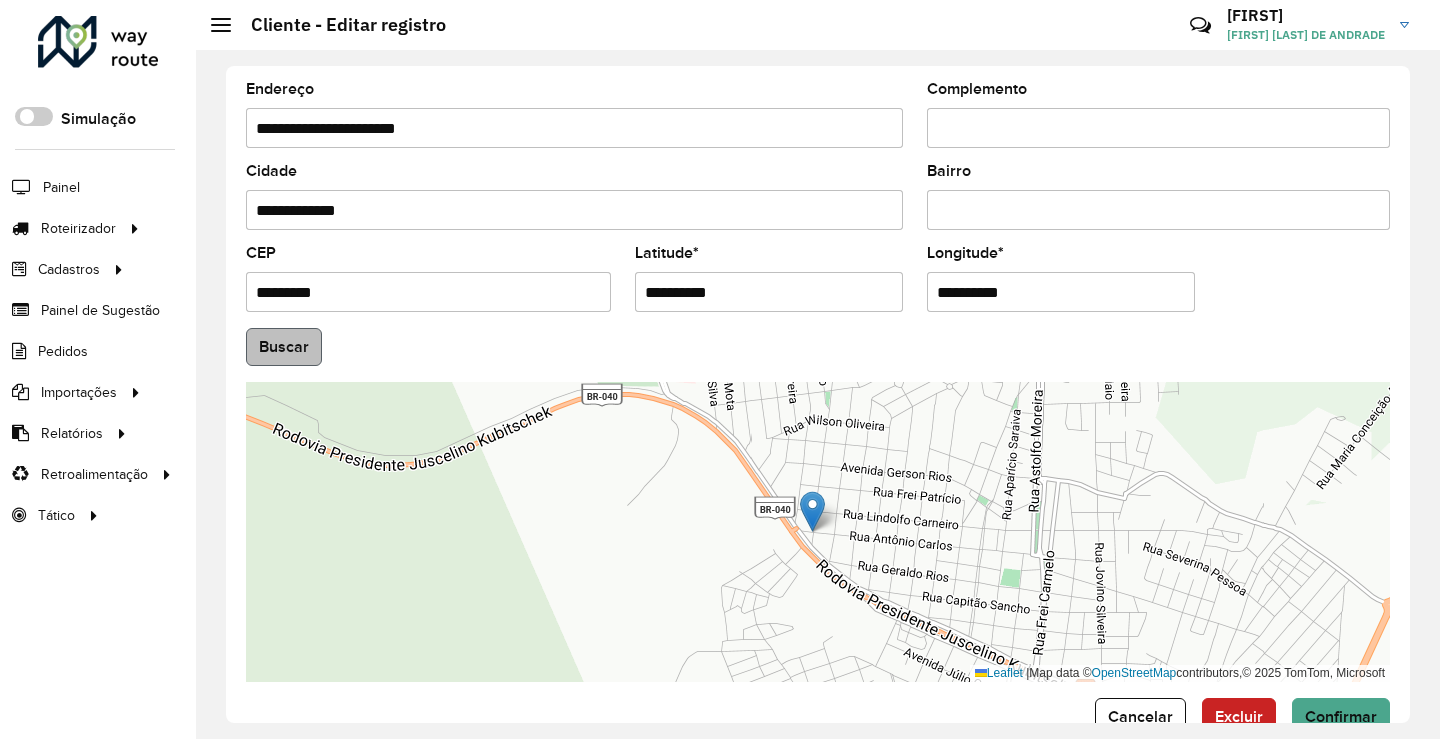 type on "**********" 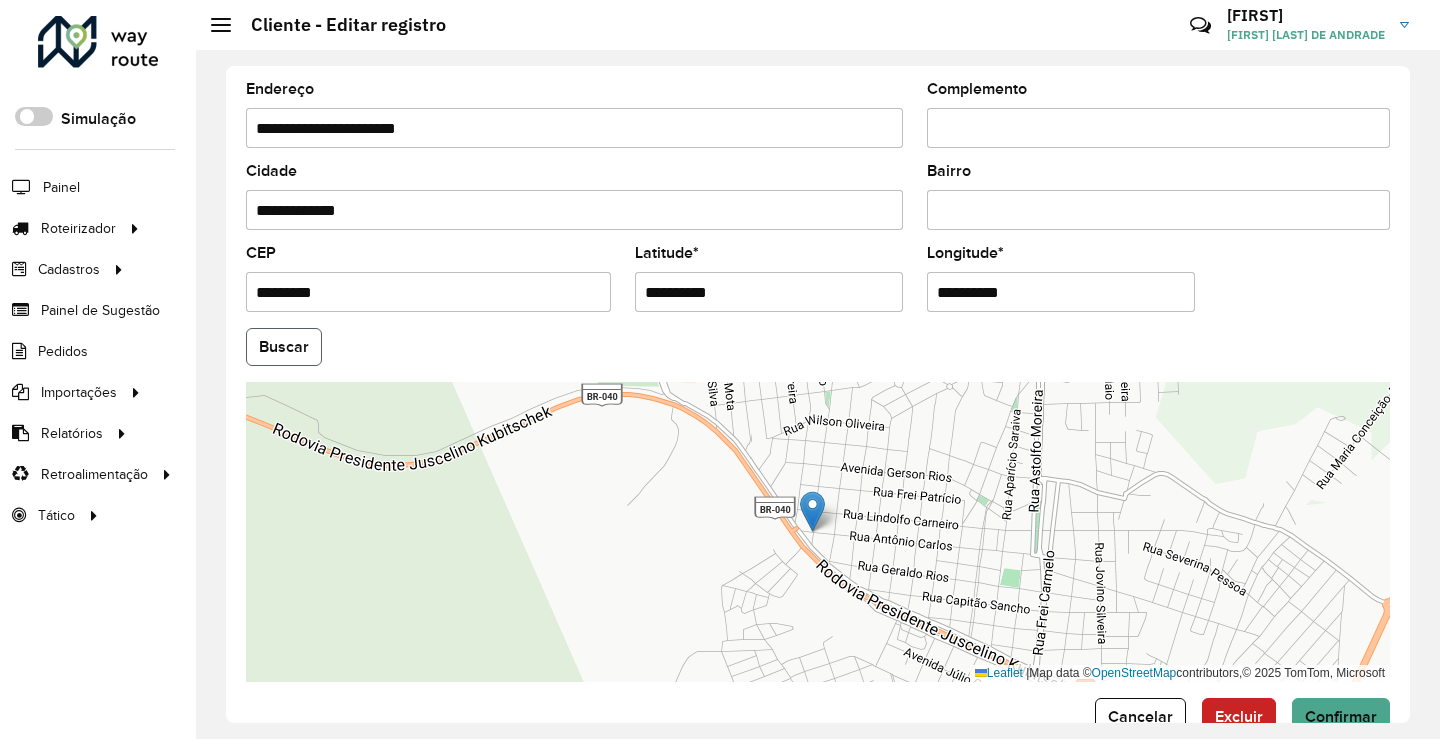 click on "Aguarde...  Pop-up bloqueado!  Seu navegador bloqueou automáticamente a abertura de uma nova janela.   Acesse as configurações e adicione o endereço do sistema a lista de permissão.   Fechar  Roteirizador AmbevTech Simulação Painel Roteirizador Entregas Vendas Cadastros Checkpoint Classificações de venda Cliente Consulta de setores Depósito Disponibilidade de veículos Fator tipo de produto Gabarito planner Grupo Rota Fator Tipo Produto Grupo de rotas exclusiva Grupo de setores Layout integração Modelo Parada Pedágio Perfil de Vendedor Ponto de apoio FAD Produto Restrição de Atendimento Planner Rodízio de placa Rota exclusiva FAD Rótulo Setor Setor Planner Tipo de cliente Tipo de veículo Tipo de veículo RN Transportadora Vendedor Veículo Painel de Sugestão Pedidos Importações Classificação e volume de venda Clientes Fator tipo produto Gabarito planner Grade de atendimento Janela de atendimento Localização Pedidos Restrição de Atendimento Planner Tempo de espera Vendedor Veículos" at bounding box center (720, 369) 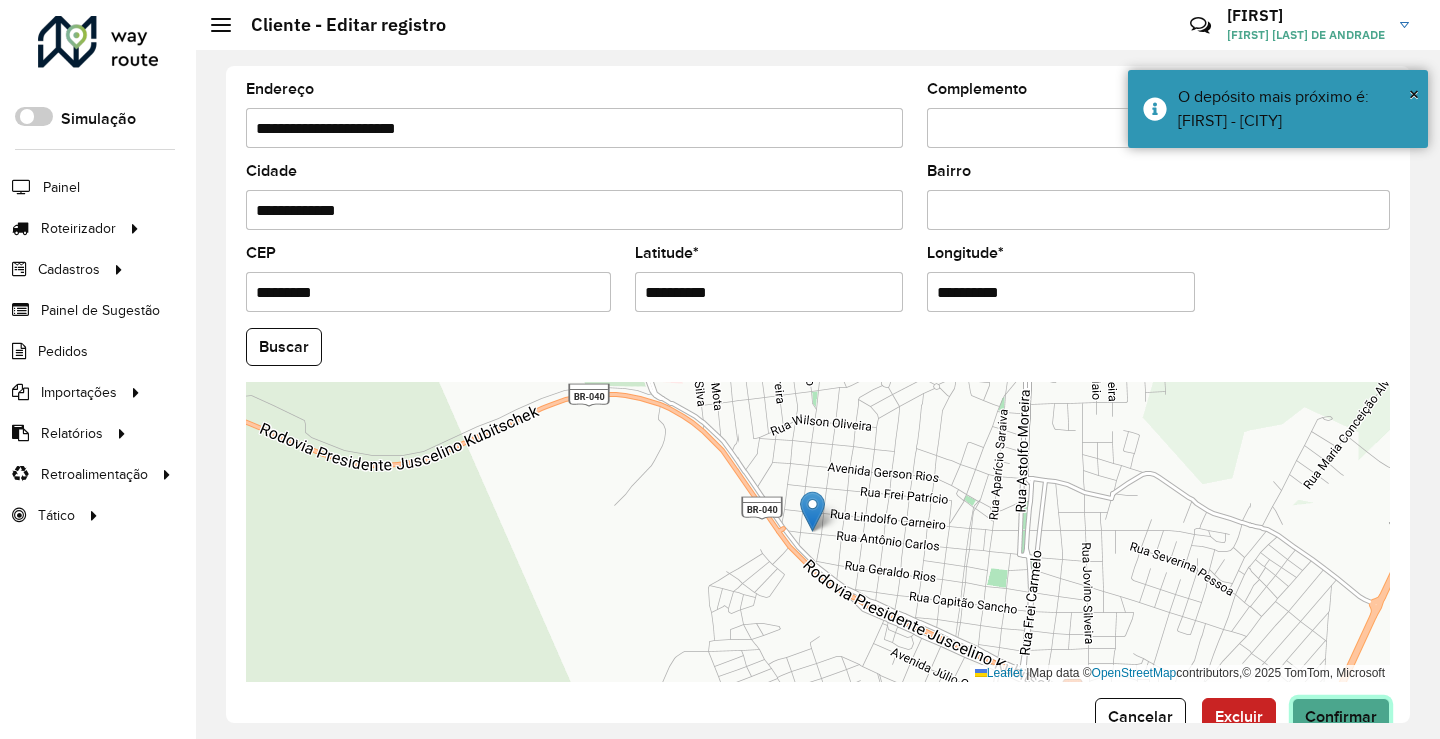 click on "Confirmar" 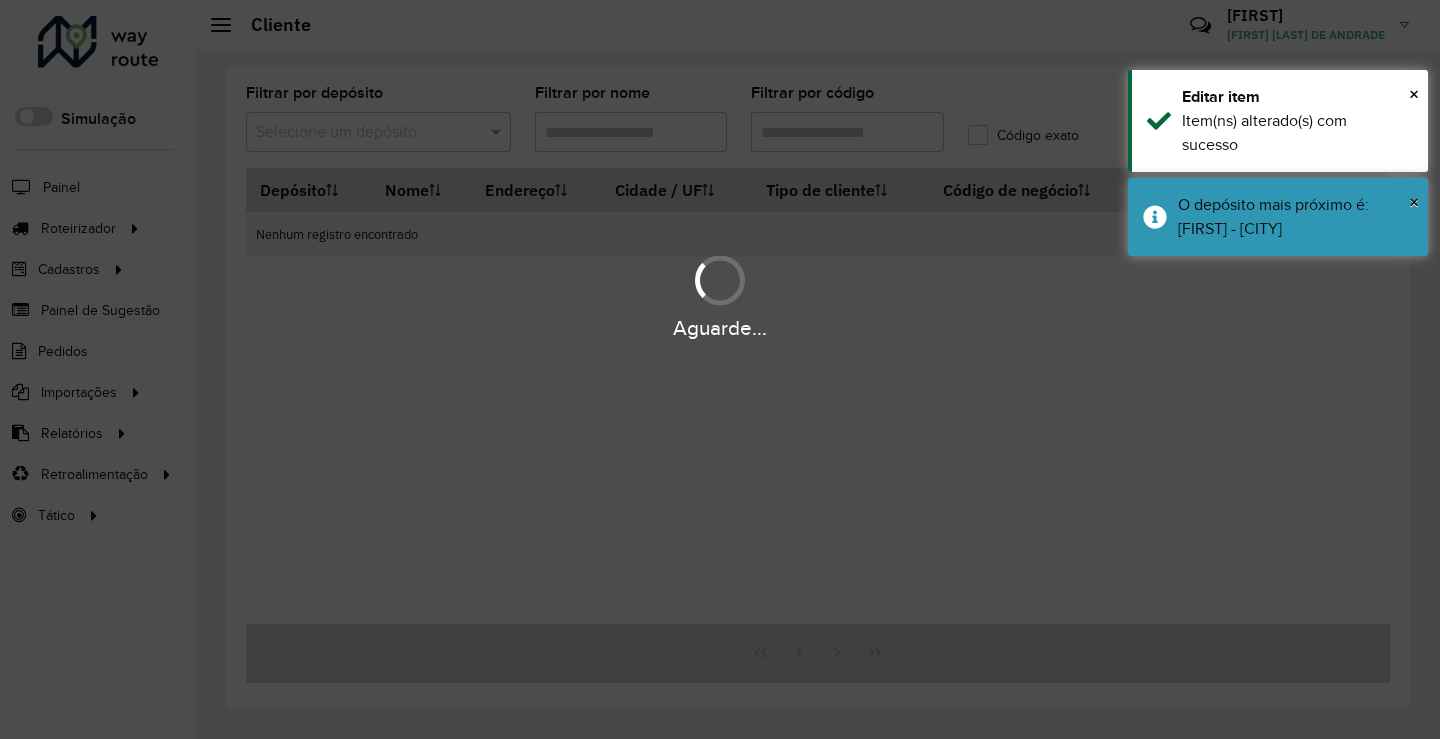 type on "*****" 